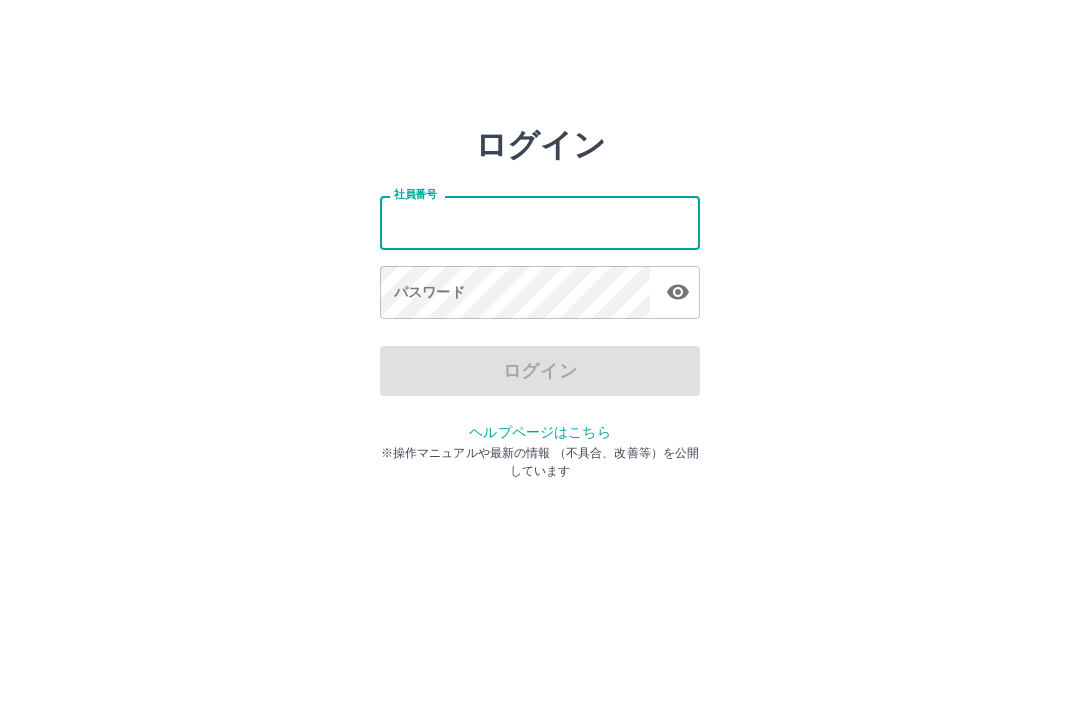 scroll, scrollTop: 0, scrollLeft: 0, axis: both 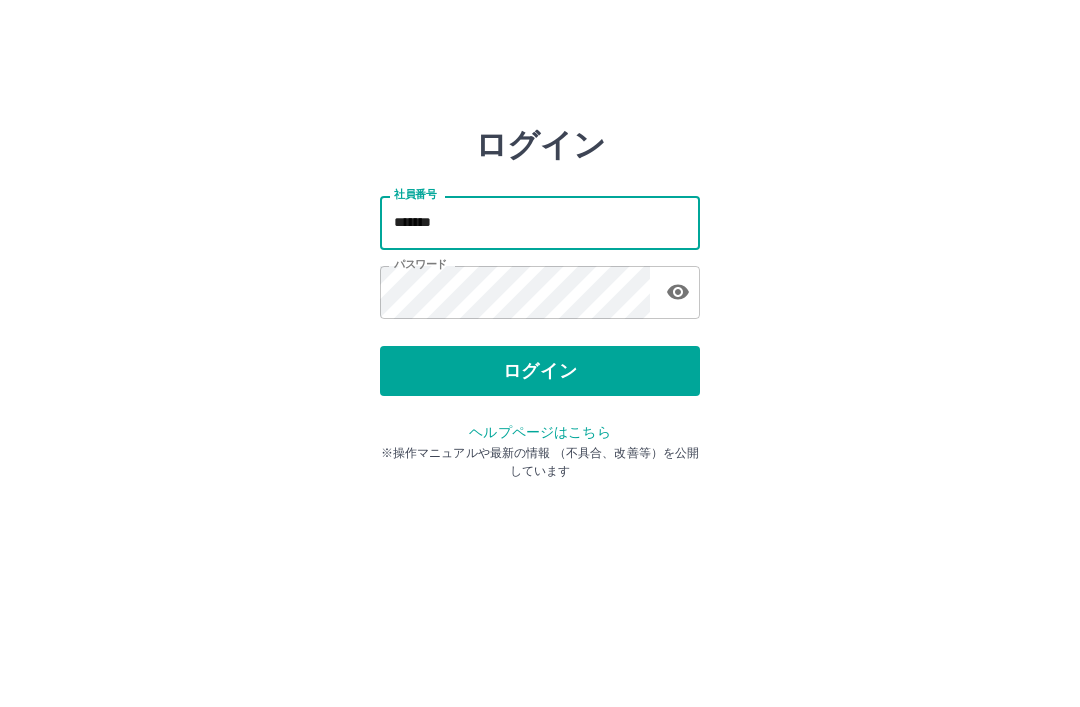 click on "ログイン" at bounding box center [540, 371] 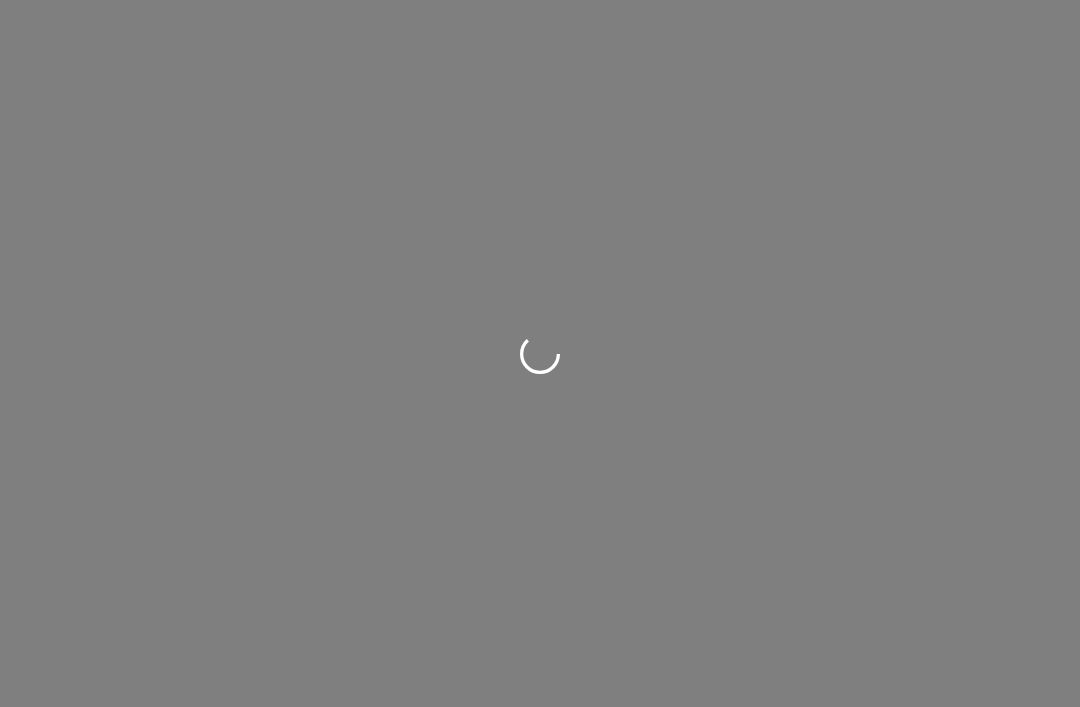 scroll, scrollTop: 0, scrollLeft: 0, axis: both 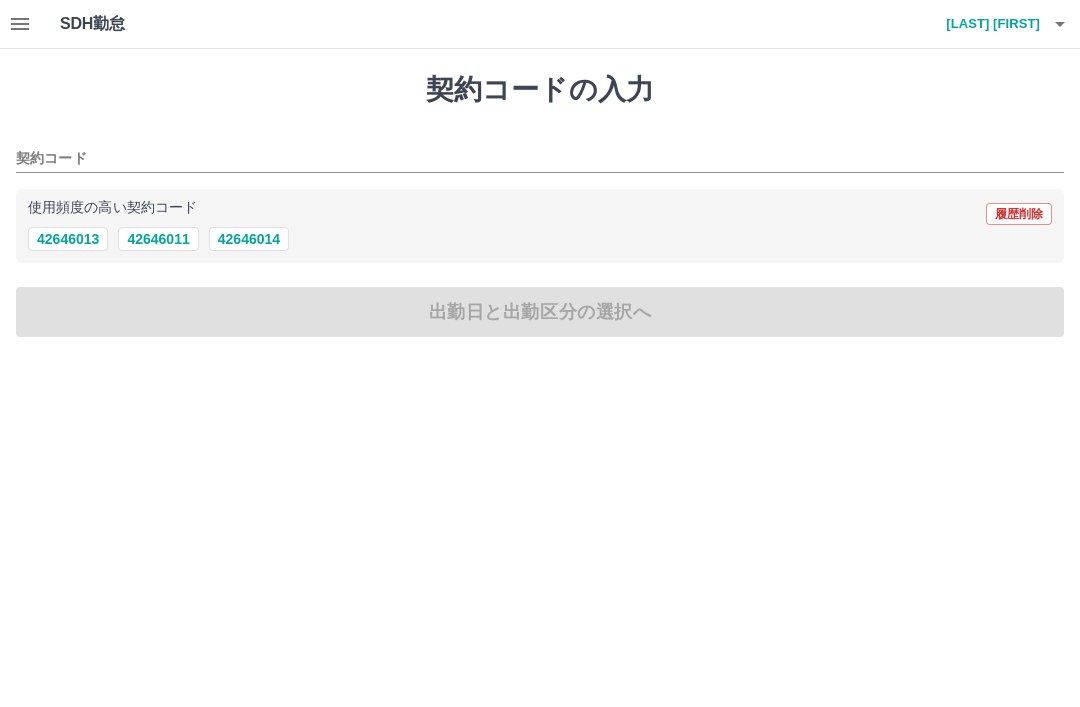 click on "42646014" at bounding box center [249, 239] 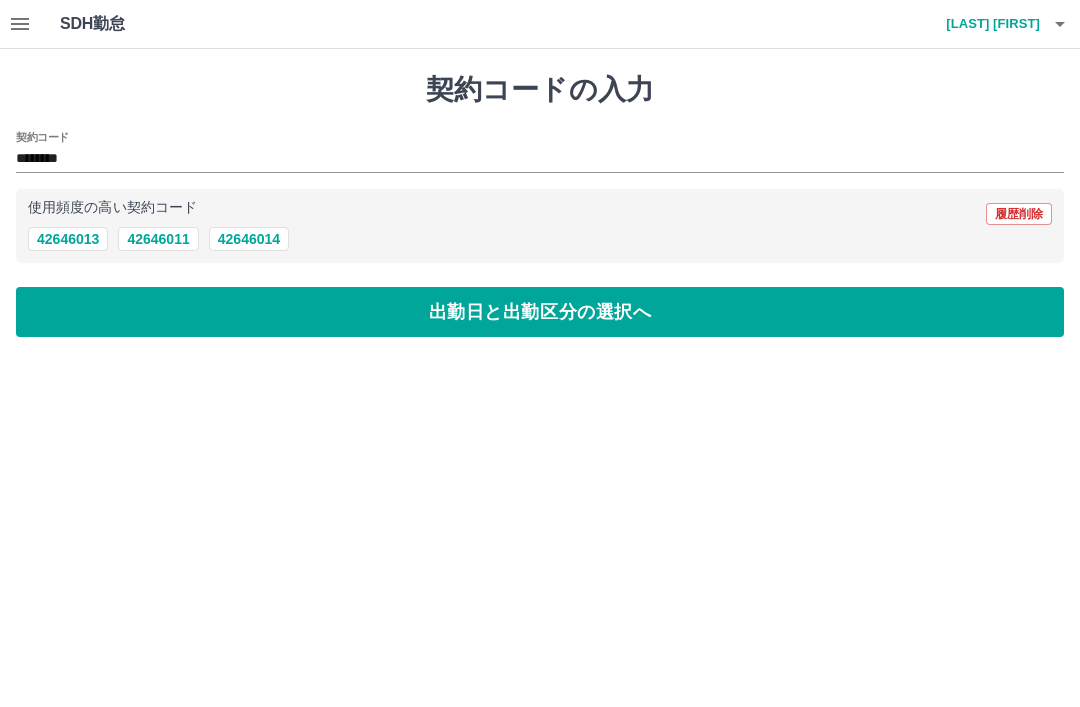 click on "出勤日と出勤区分の選択へ" at bounding box center (540, 312) 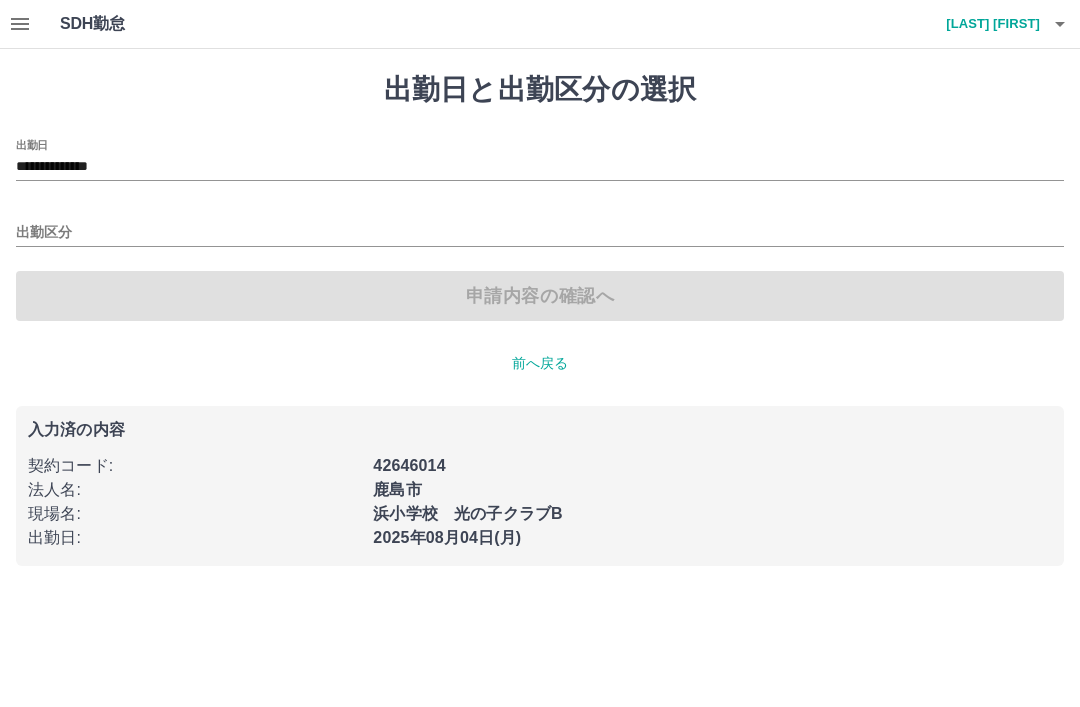 click on "出勤区分" at bounding box center [540, 233] 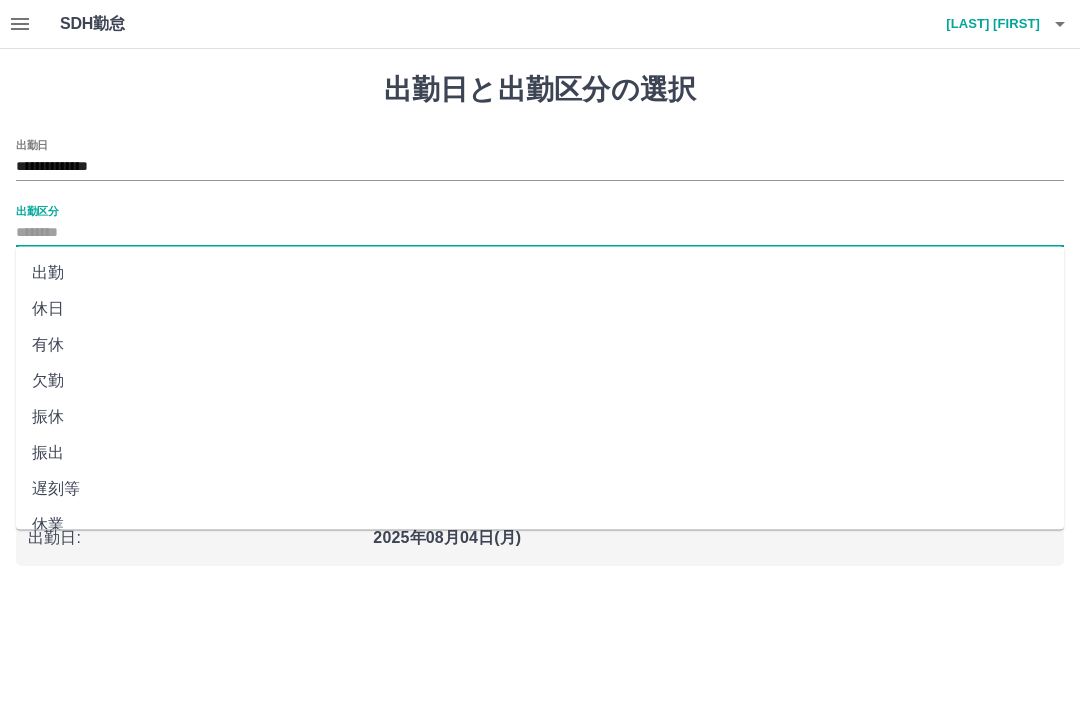 click on "出勤" at bounding box center (540, 273) 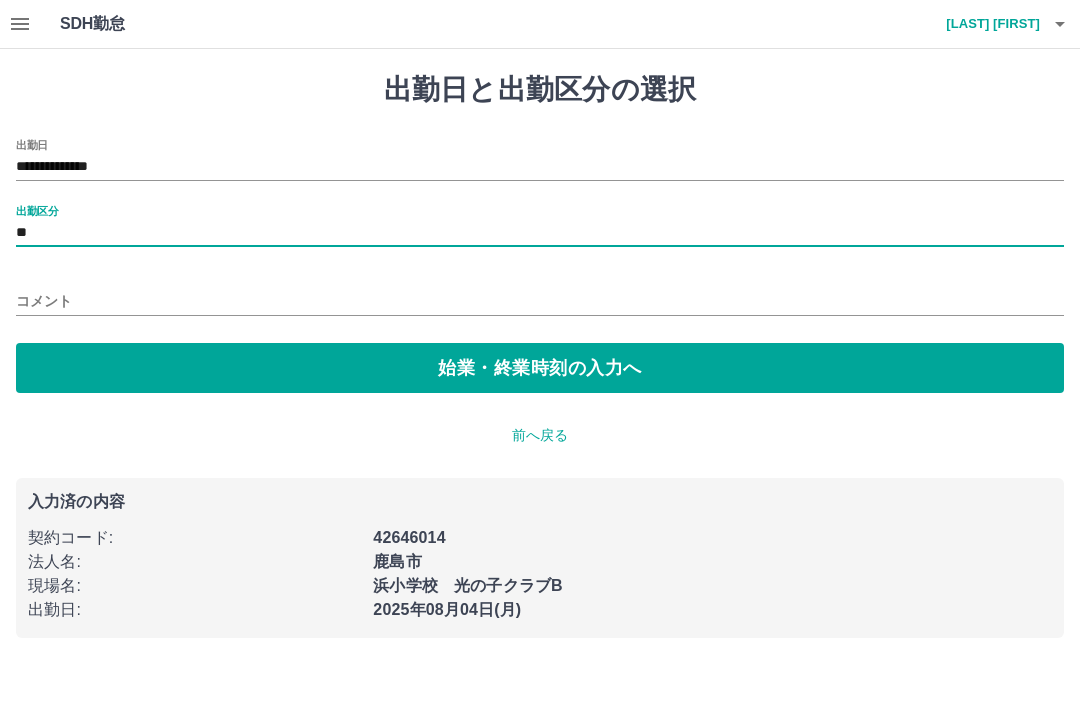 click on "始業・終業時刻の入力へ" at bounding box center (540, 368) 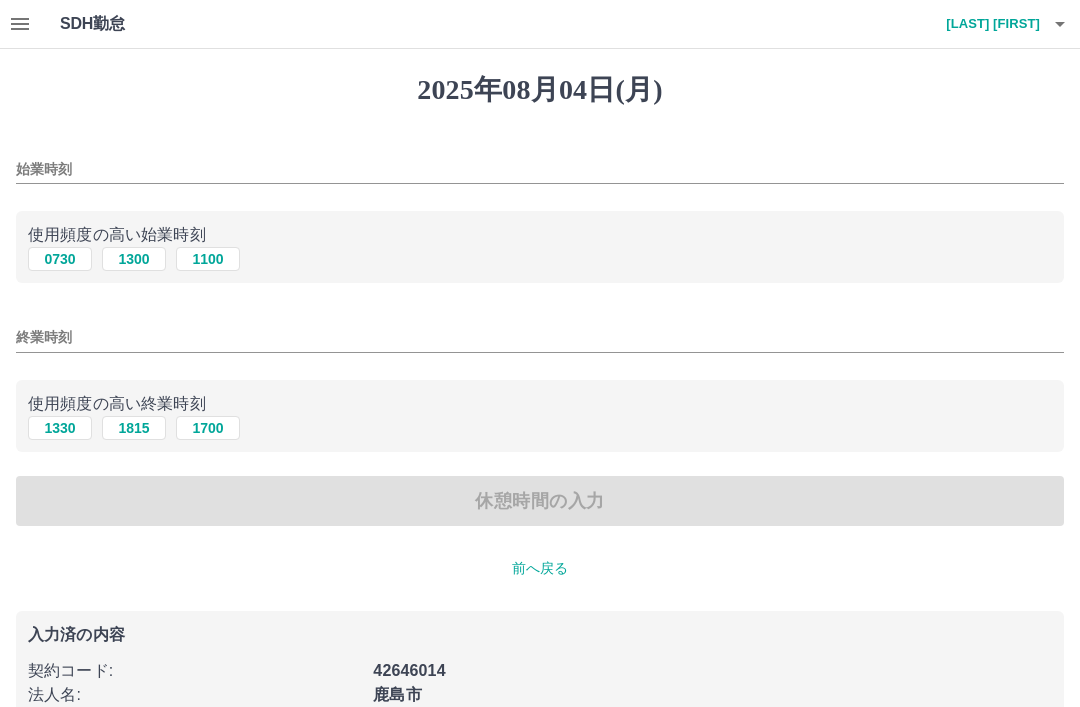 click on "始業時刻" at bounding box center [540, 169] 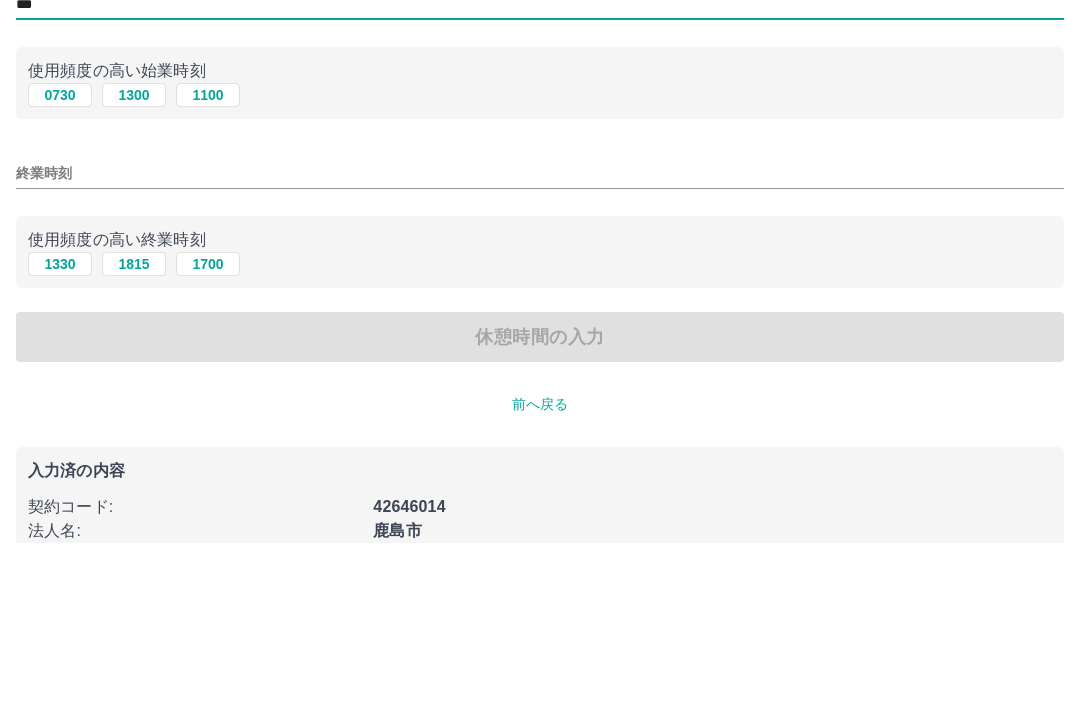 type on "***" 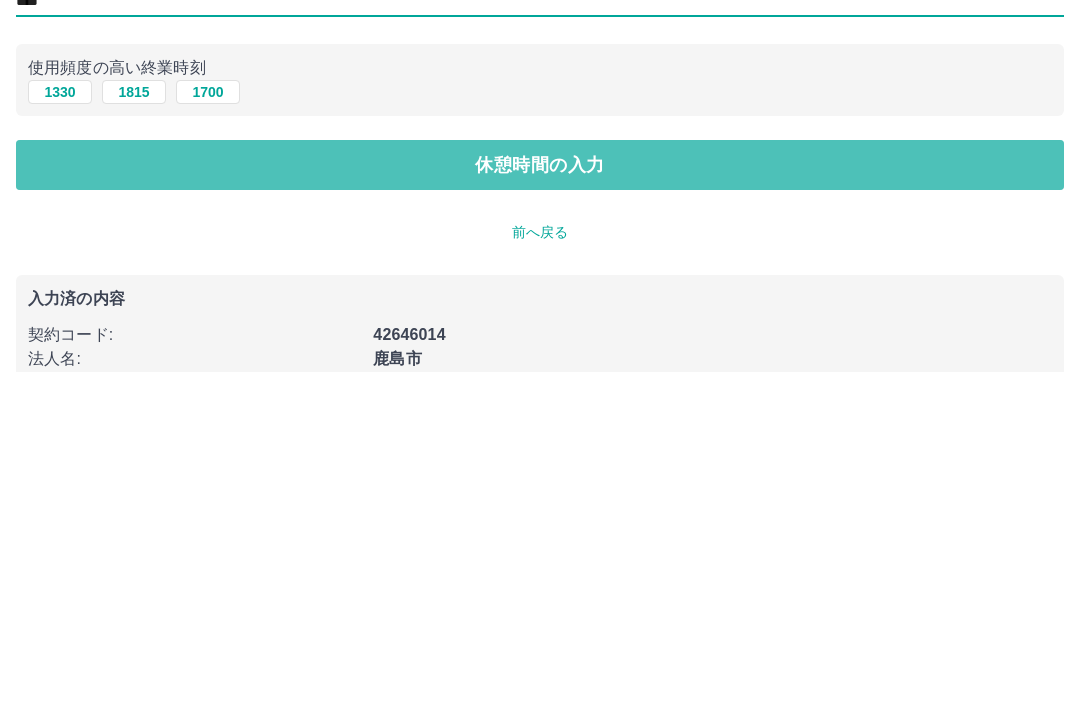 type on "****" 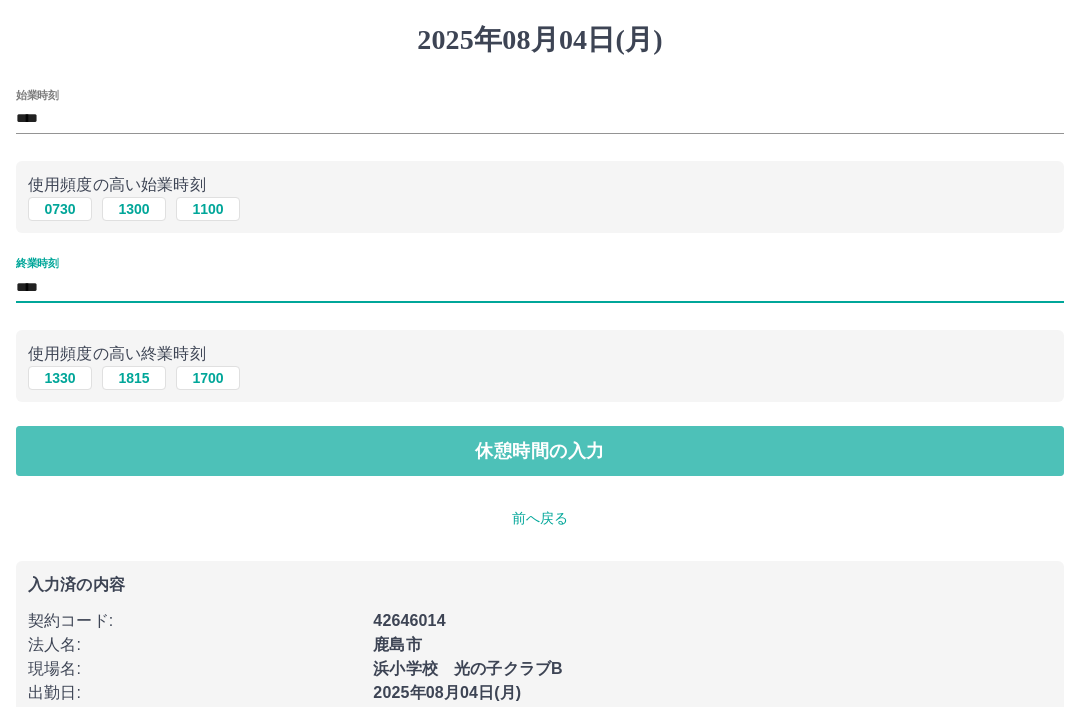 scroll, scrollTop: 0, scrollLeft: 0, axis: both 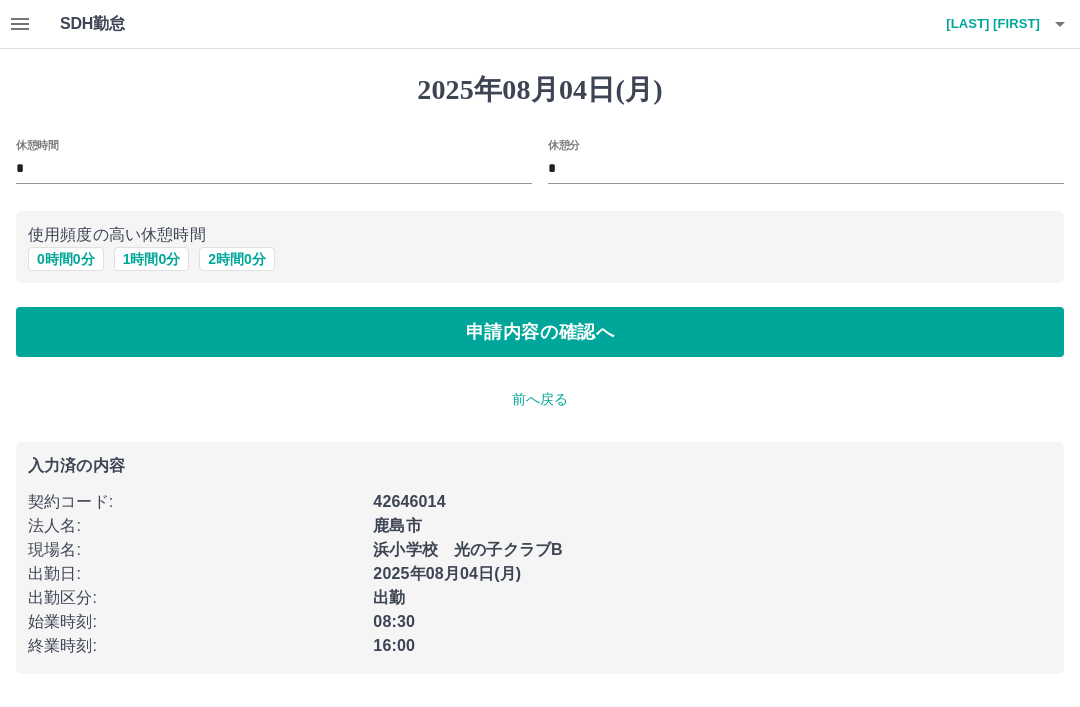 click on "*" at bounding box center (274, 169) 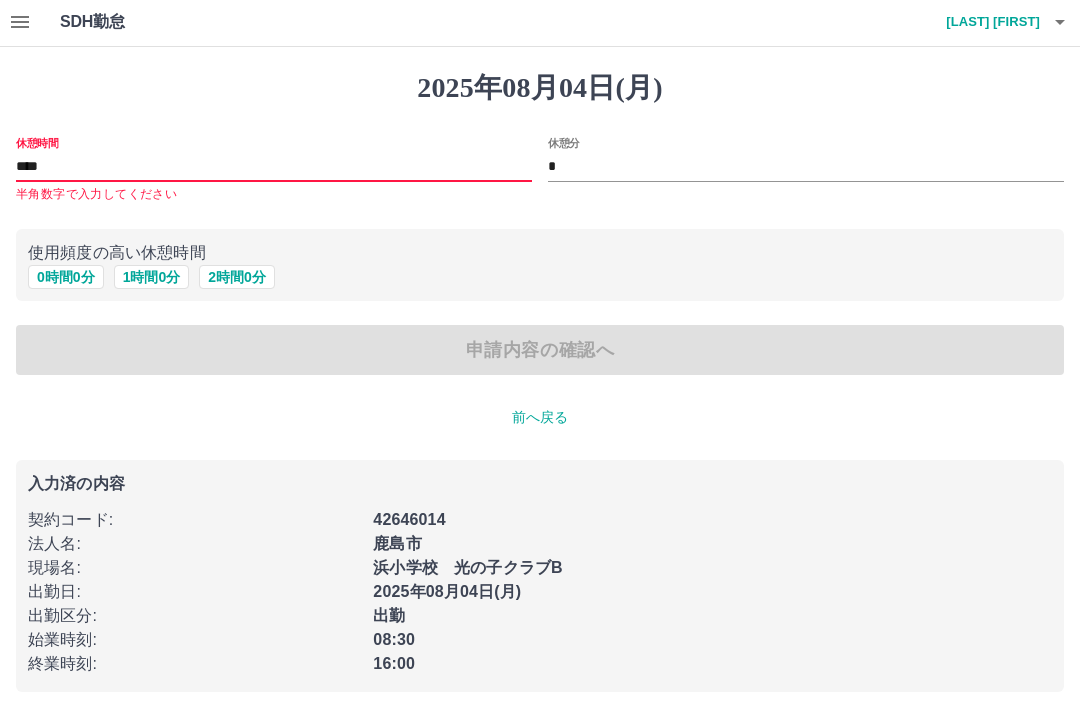 scroll, scrollTop: 0, scrollLeft: 0, axis: both 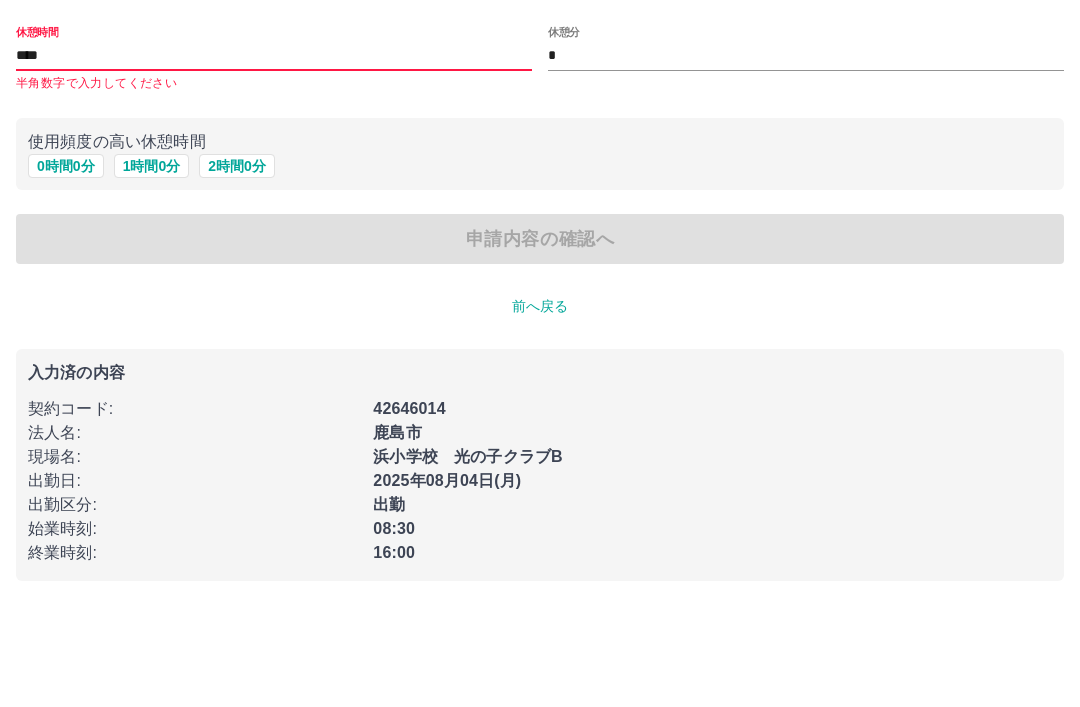 click on "申請内容の確認へ" at bounding box center [540, 352] 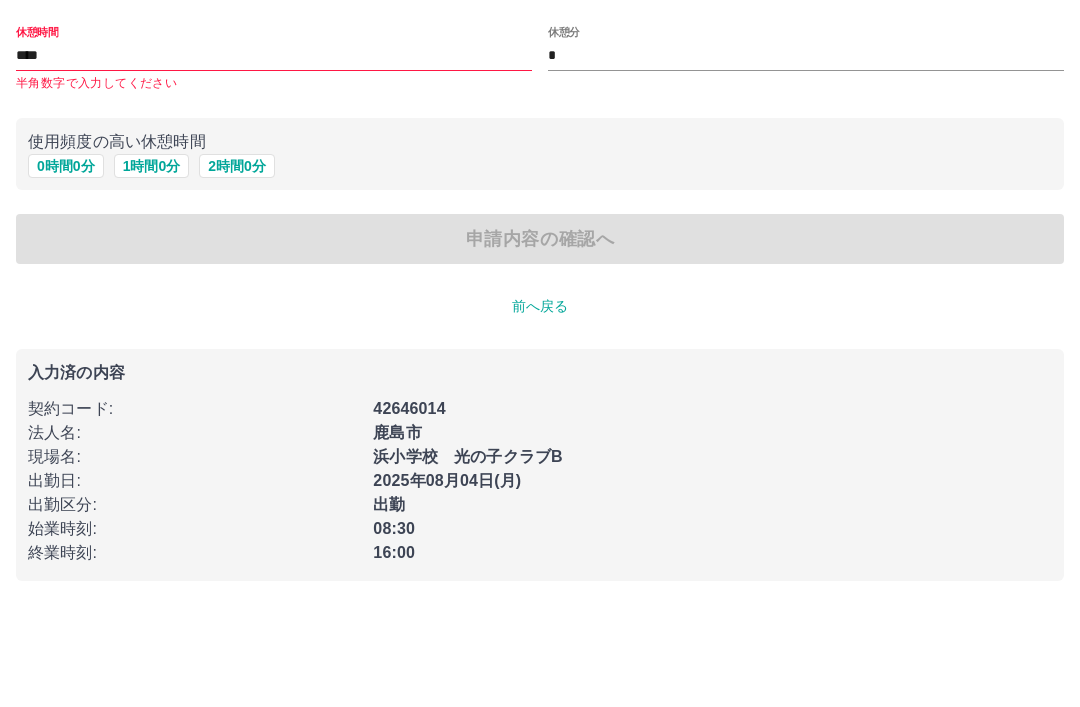 scroll, scrollTop: 11, scrollLeft: 0, axis: vertical 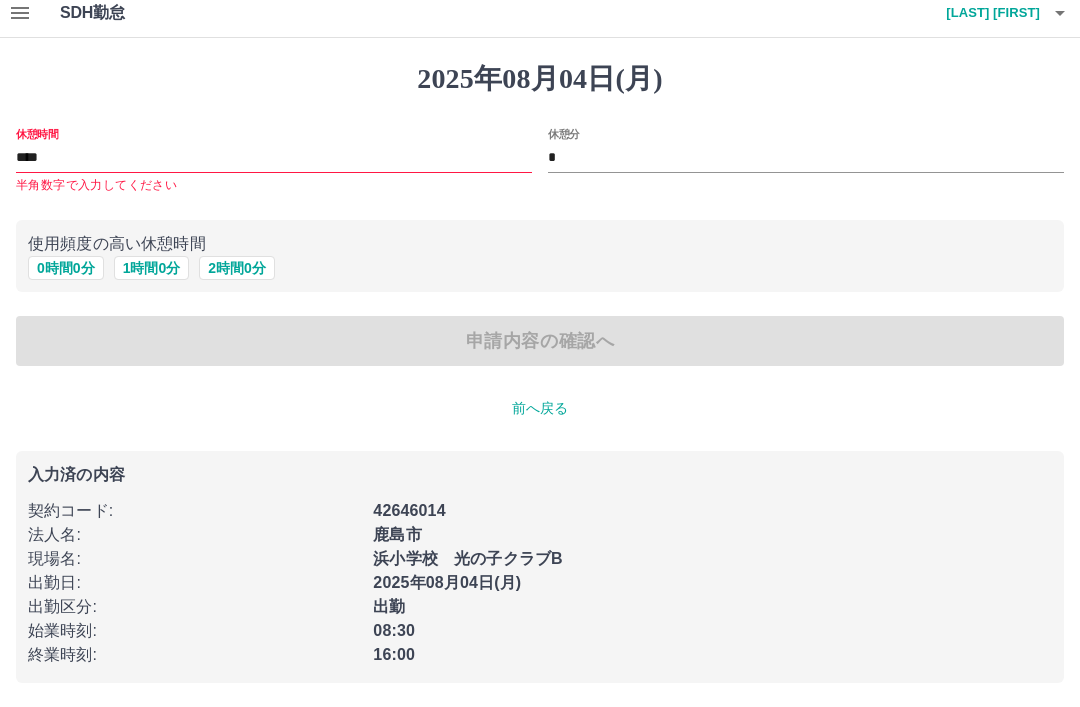 click on "****" at bounding box center [274, 158] 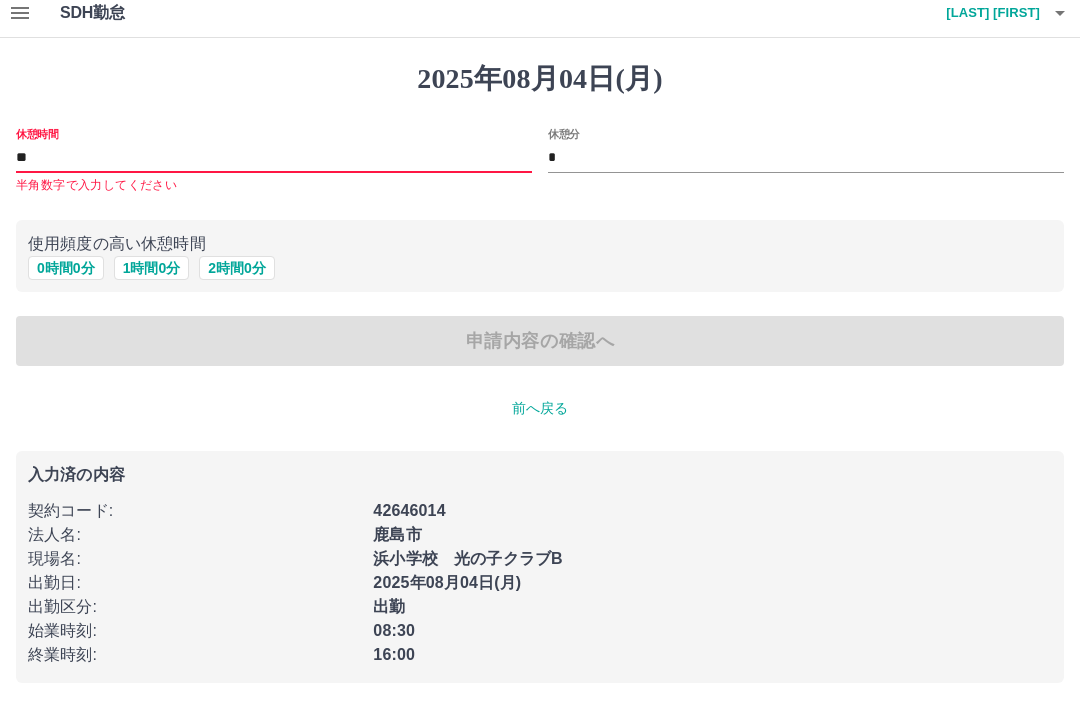 type on "*" 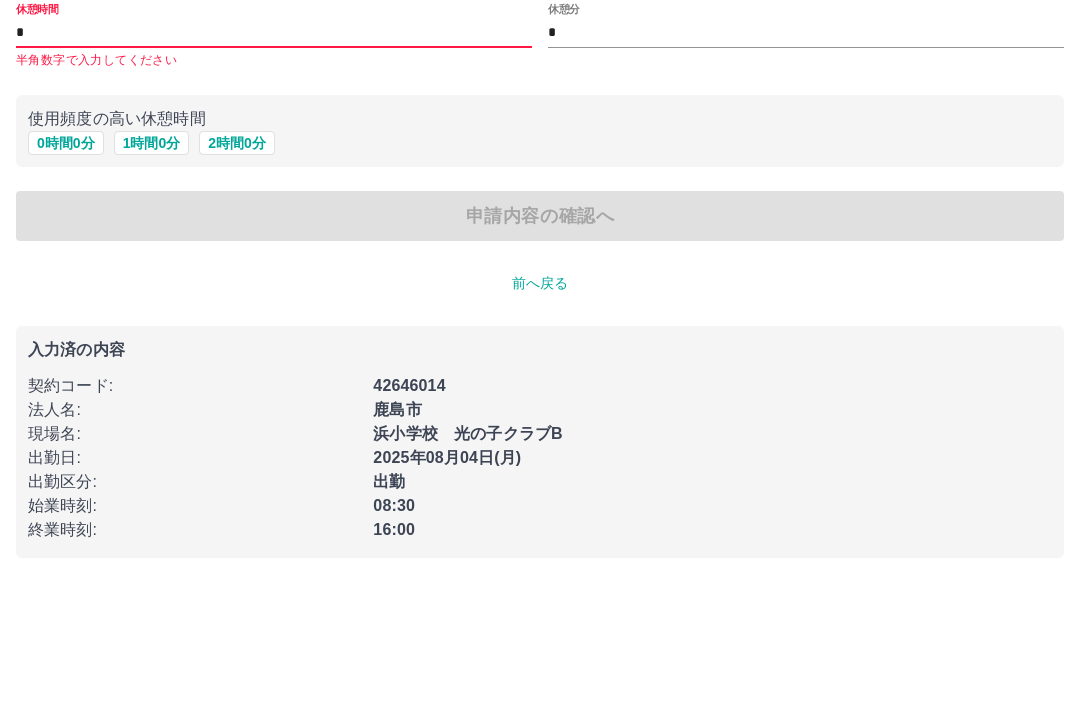 scroll, scrollTop: 0, scrollLeft: 0, axis: both 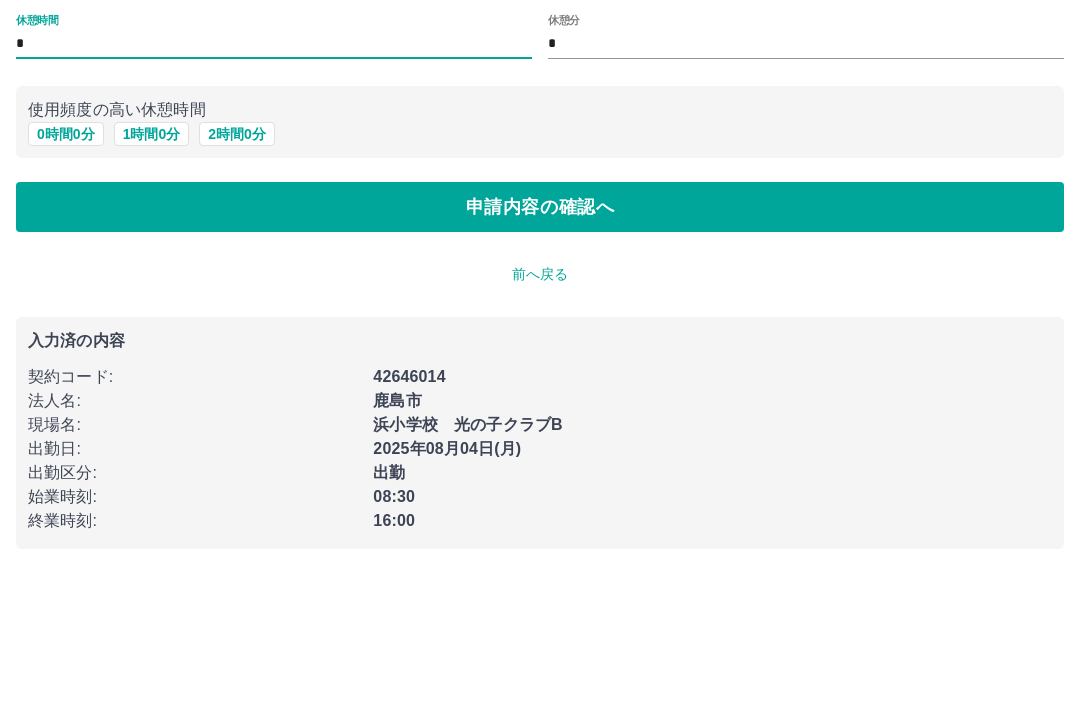type on "*" 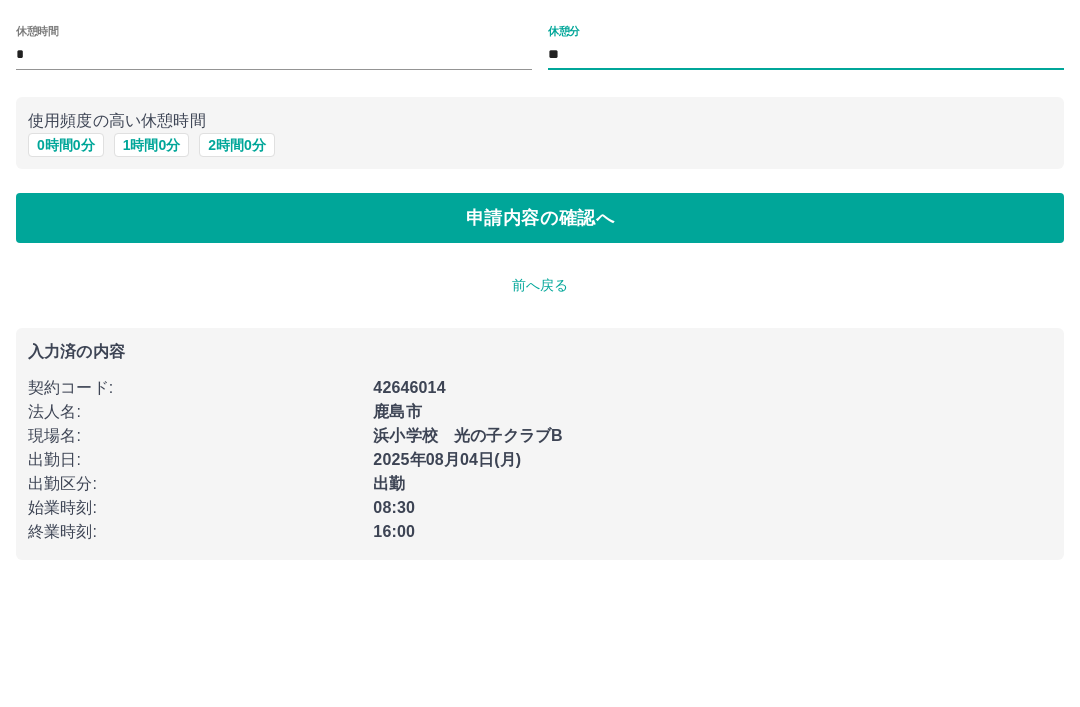 type on "*" 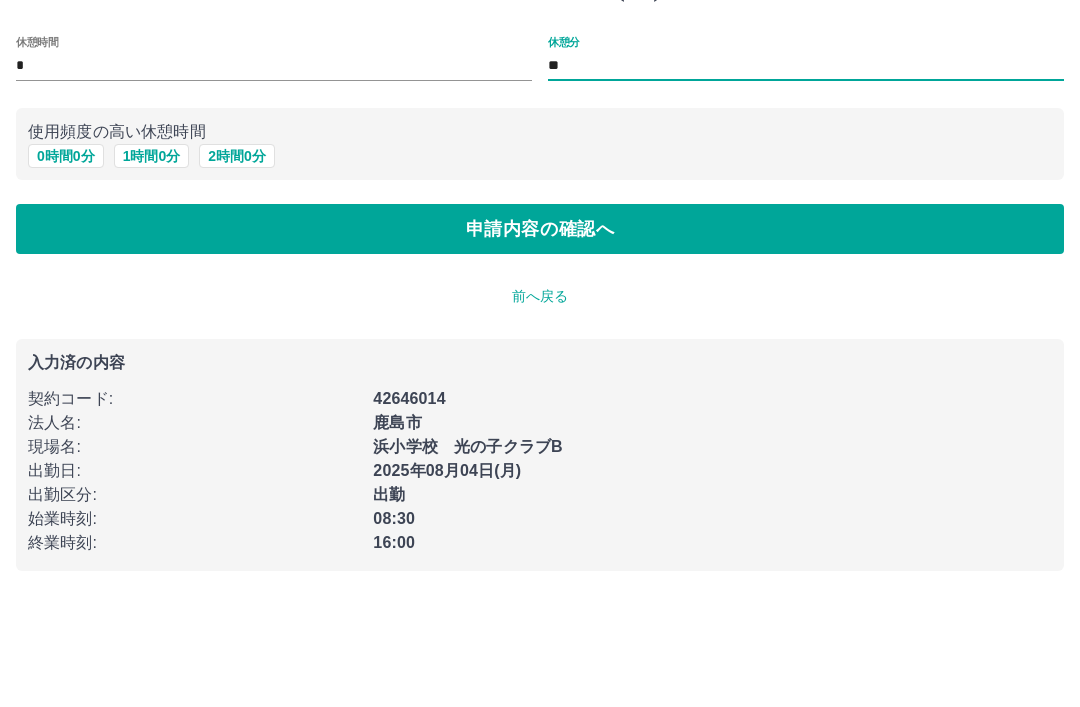 type on "**" 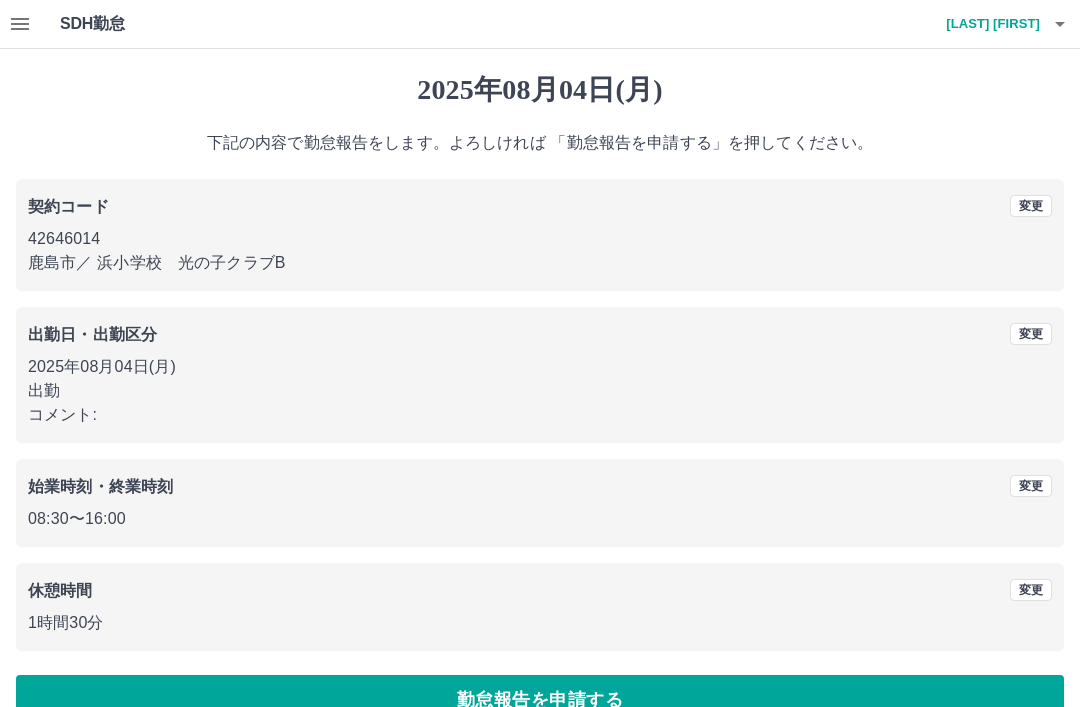 scroll, scrollTop: 41, scrollLeft: 0, axis: vertical 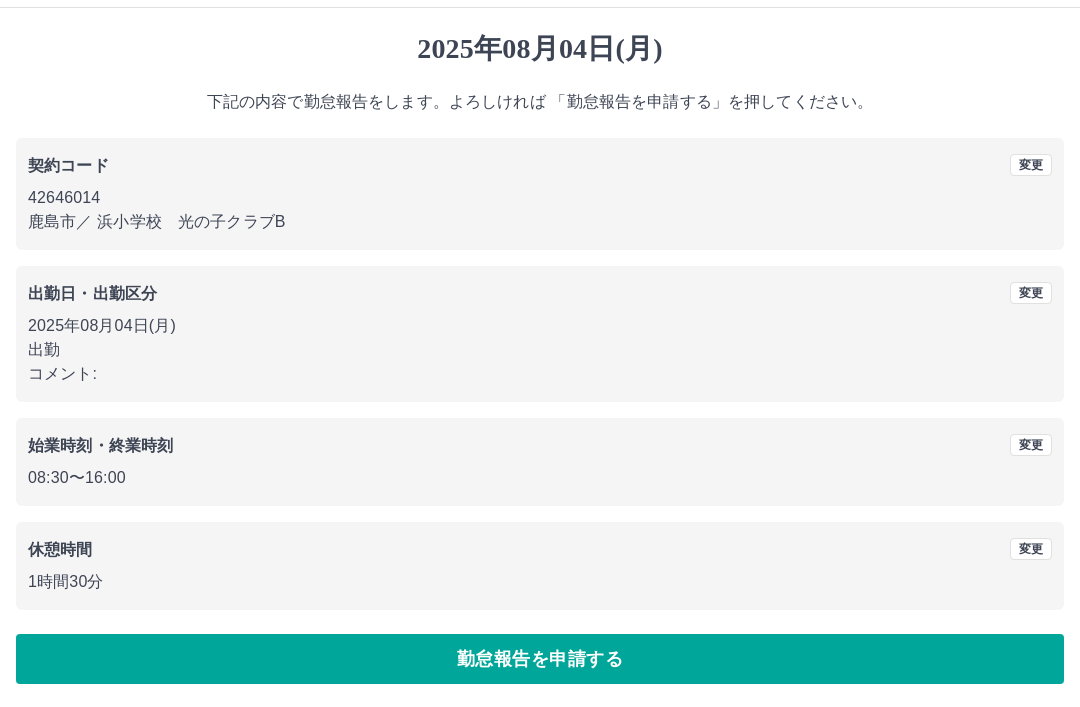 click on "勤怠報告を申請する" at bounding box center [540, 659] 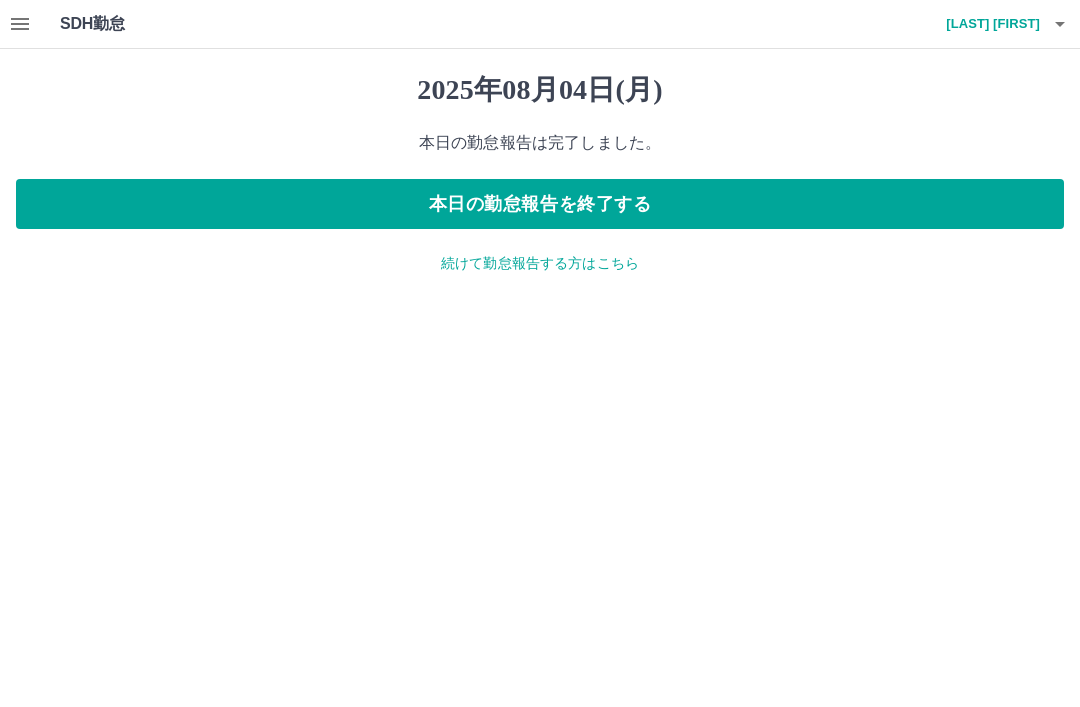 scroll, scrollTop: 0, scrollLeft: 0, axis: both 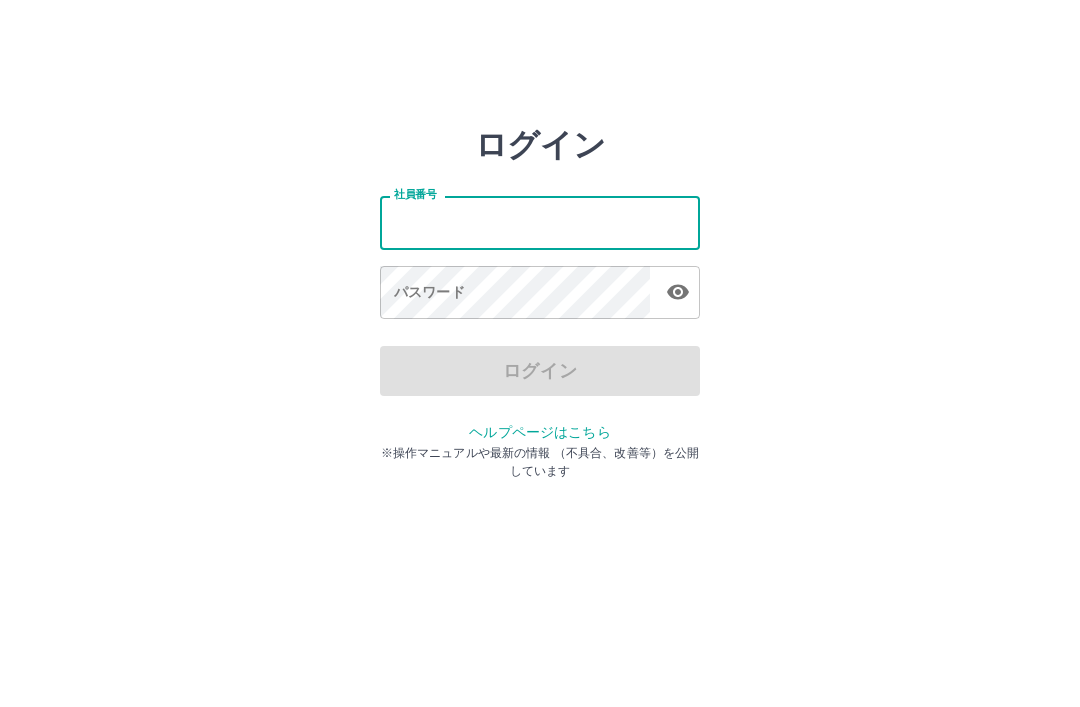 type on "*******" 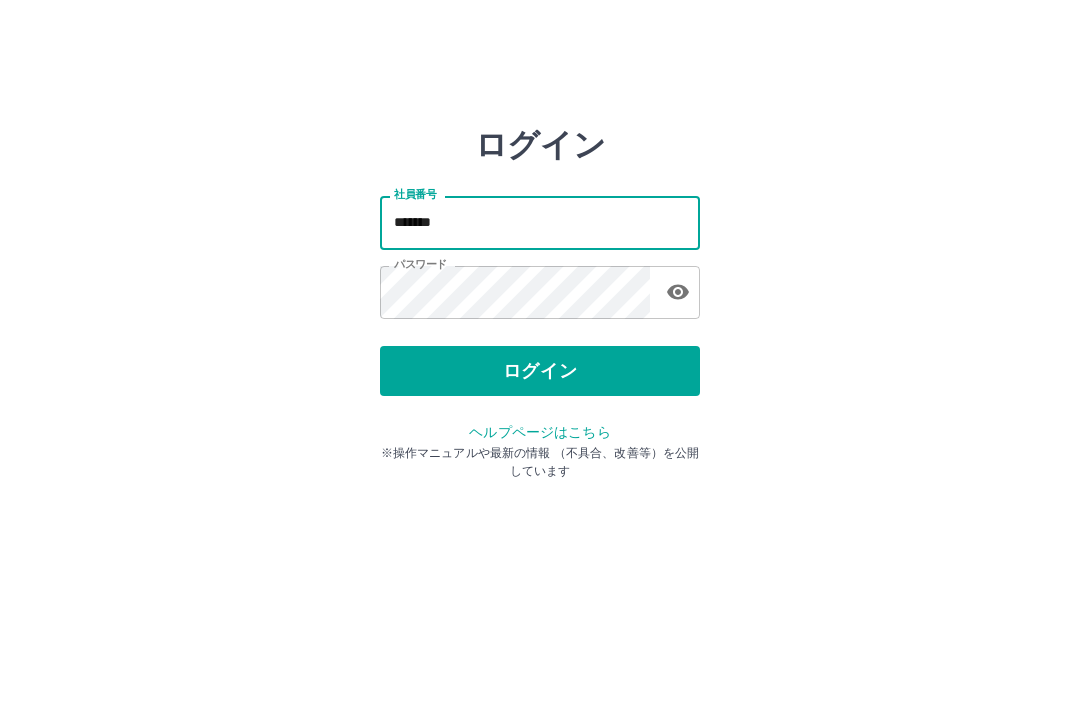 click on "ログイン" at bounding box center (540, 371) 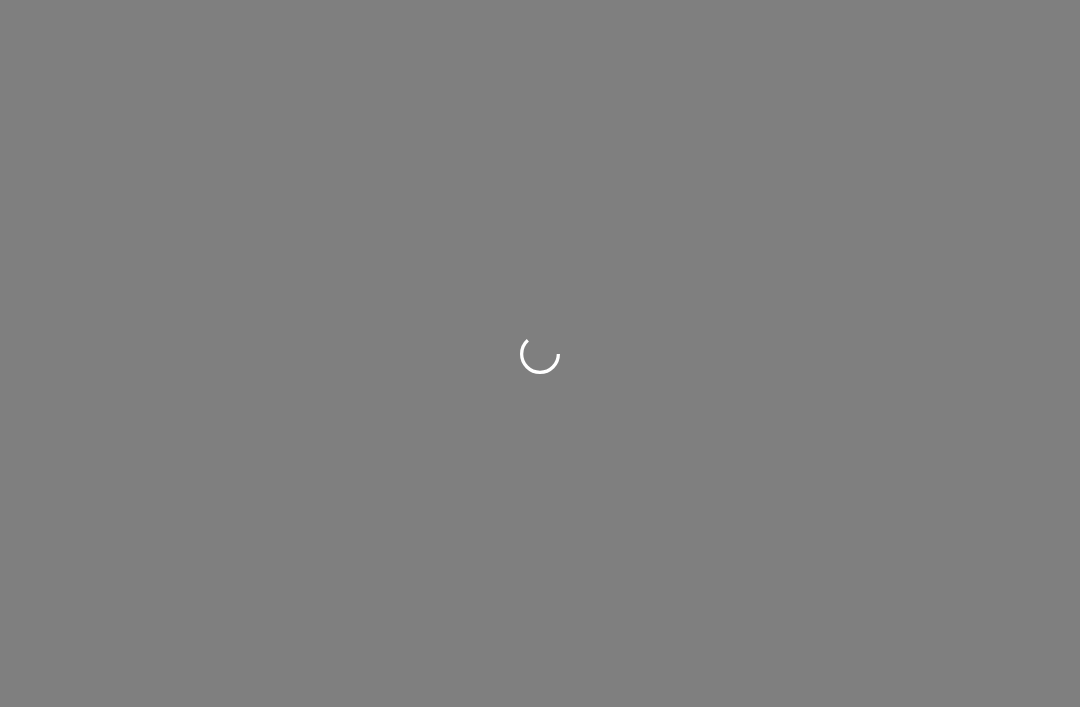 scroll, scrollTop: 0, scrollLeft: 0, axis: both 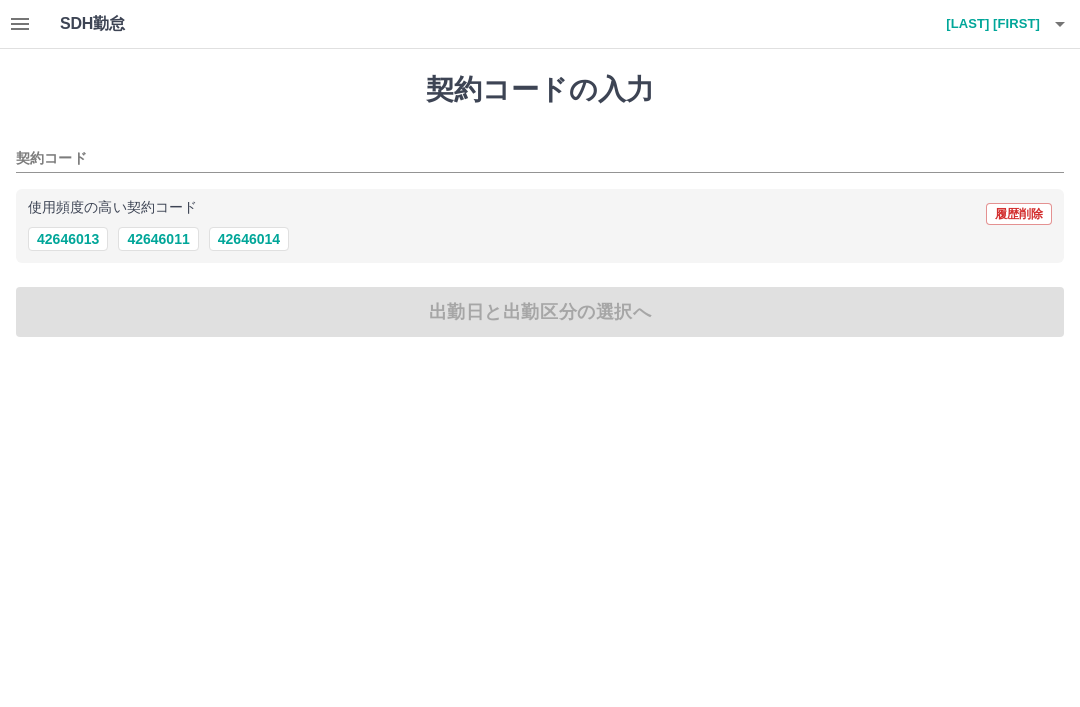 click on "42646013" at bounding box center [68, 239] 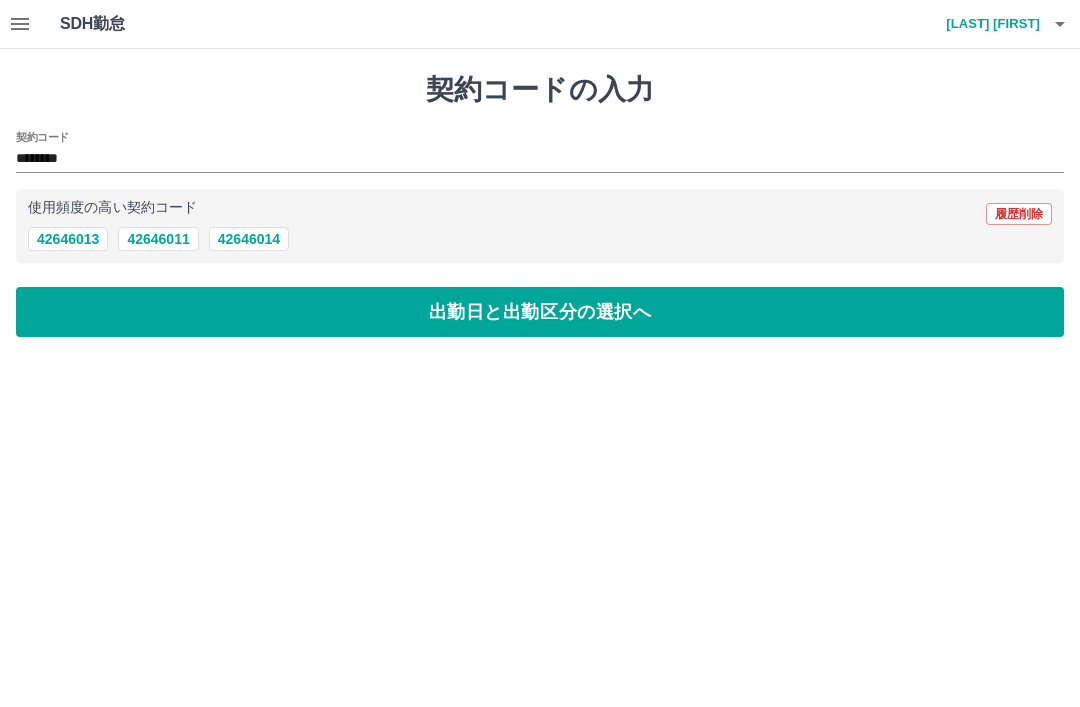 click on "出勤日と出勤区分の選択へ" at bounding box center [540, 312] 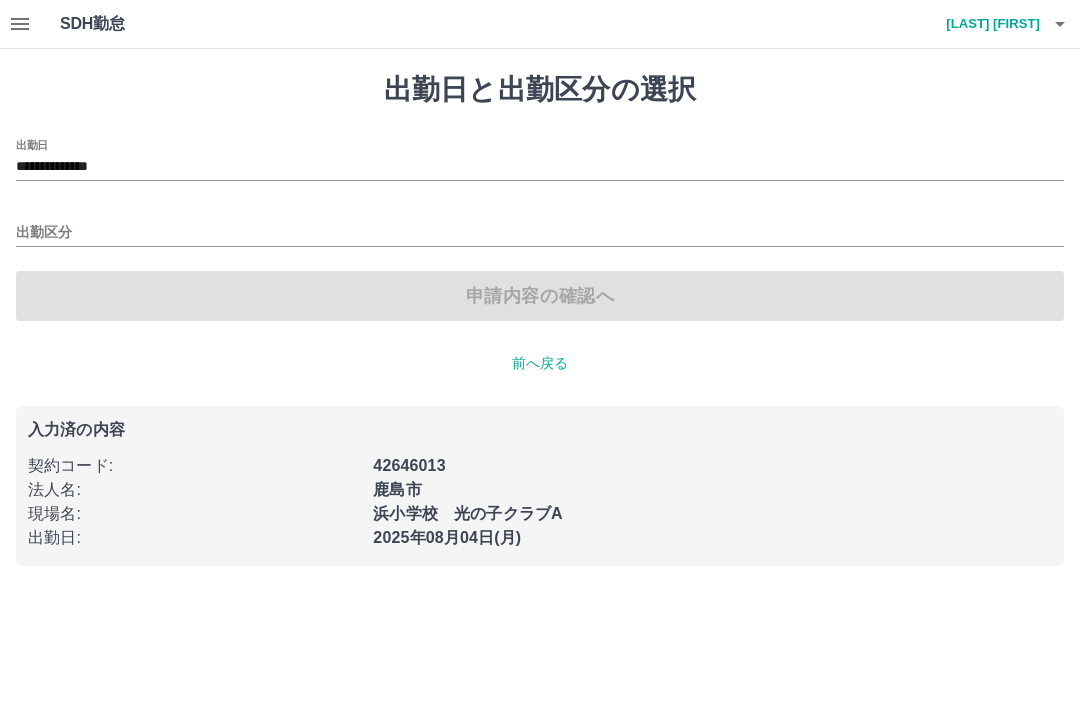 click on "**********" at bounding box center [540, 160] 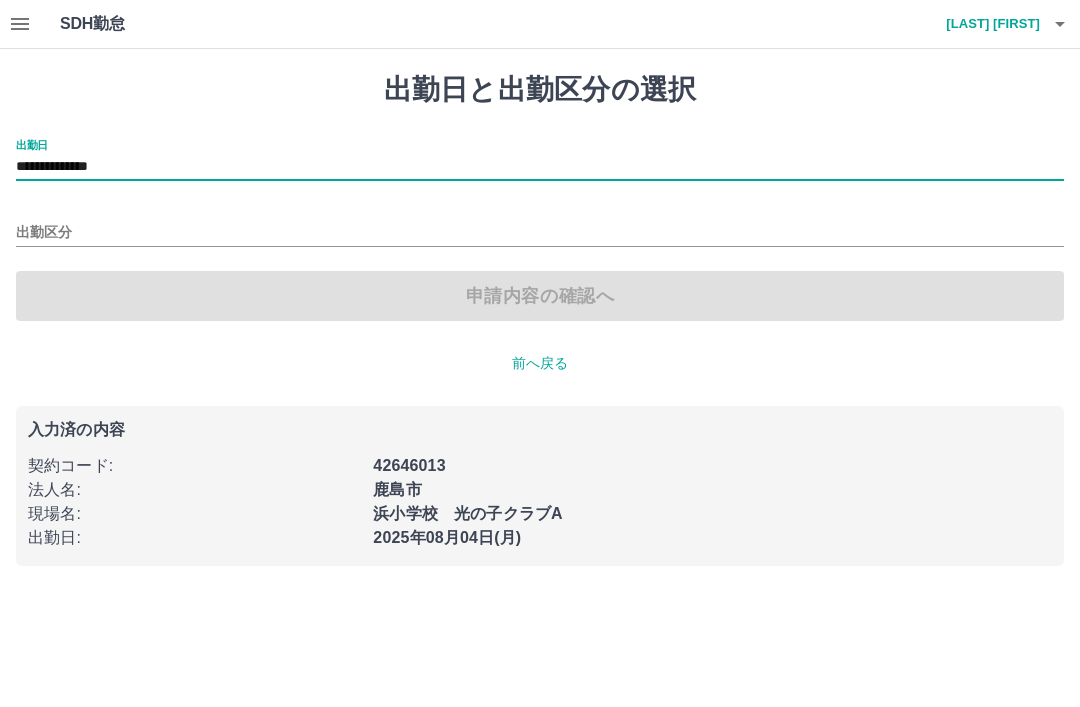 click on "**********" at bounding box center (540, 167) 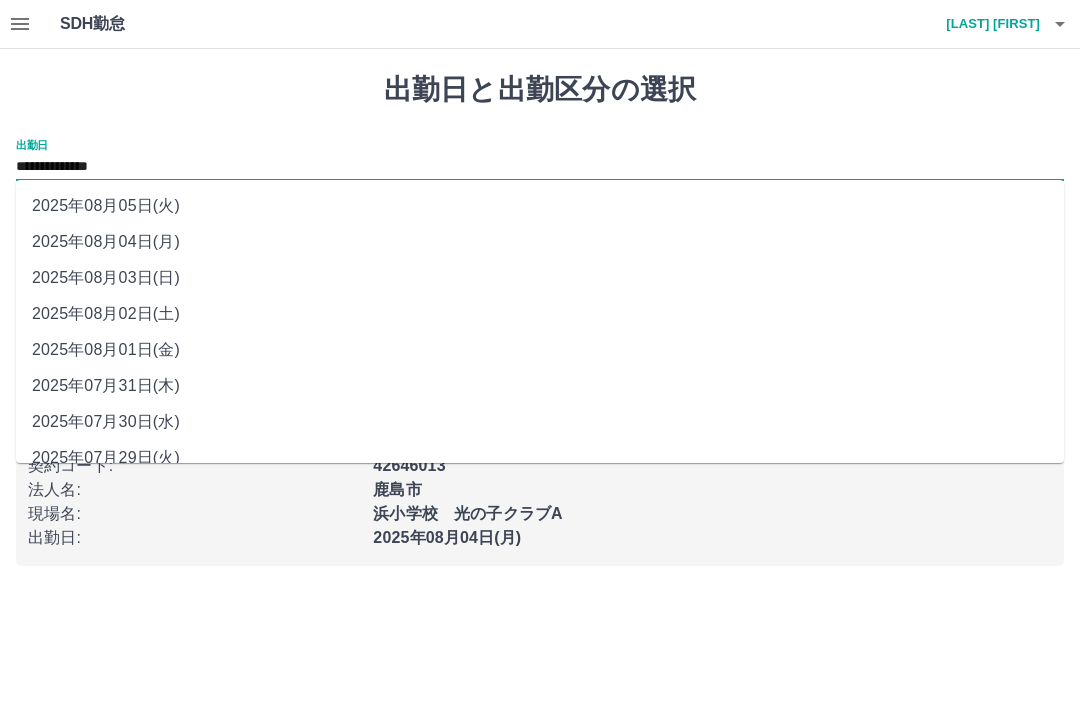 click on "2025年08月03日(日)" at bounding box center (540, 278) 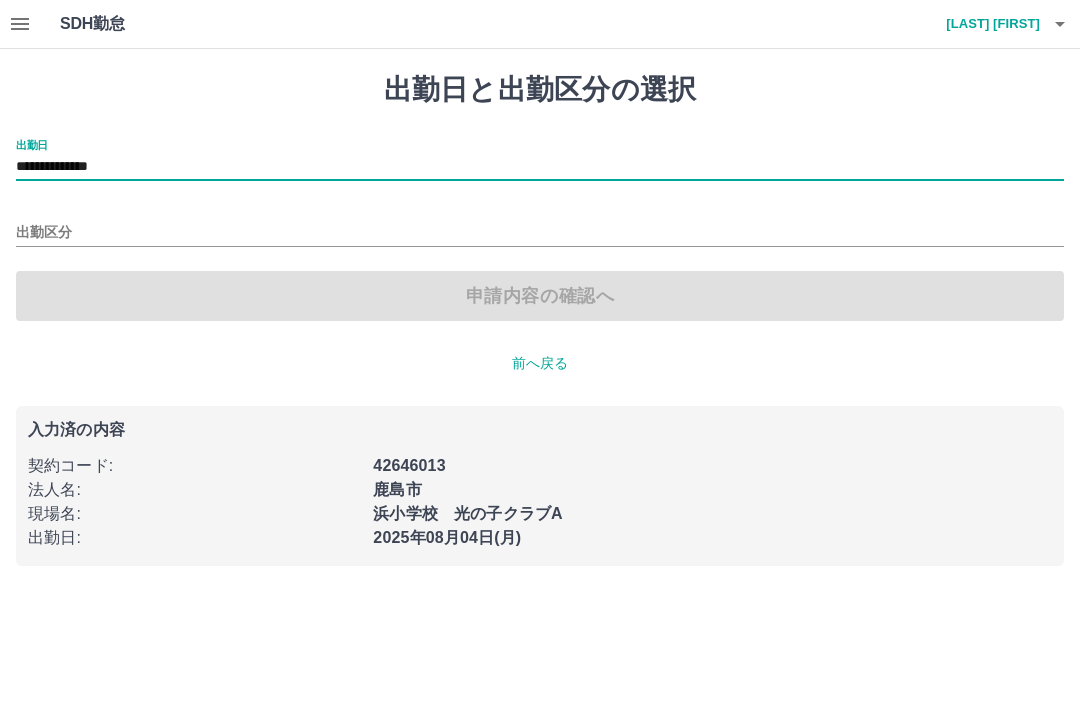 click on "出勤区分" at bounding box center (540, 233) 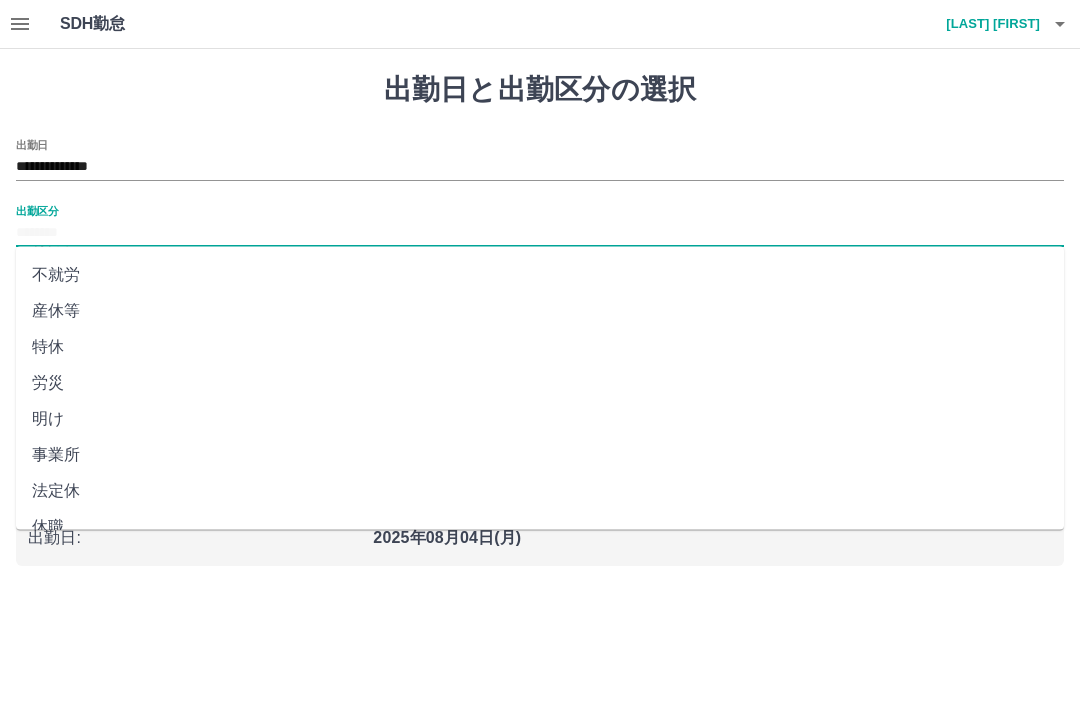scroll, scrollTop: 356, scrollLeft: 0, axis: vertical 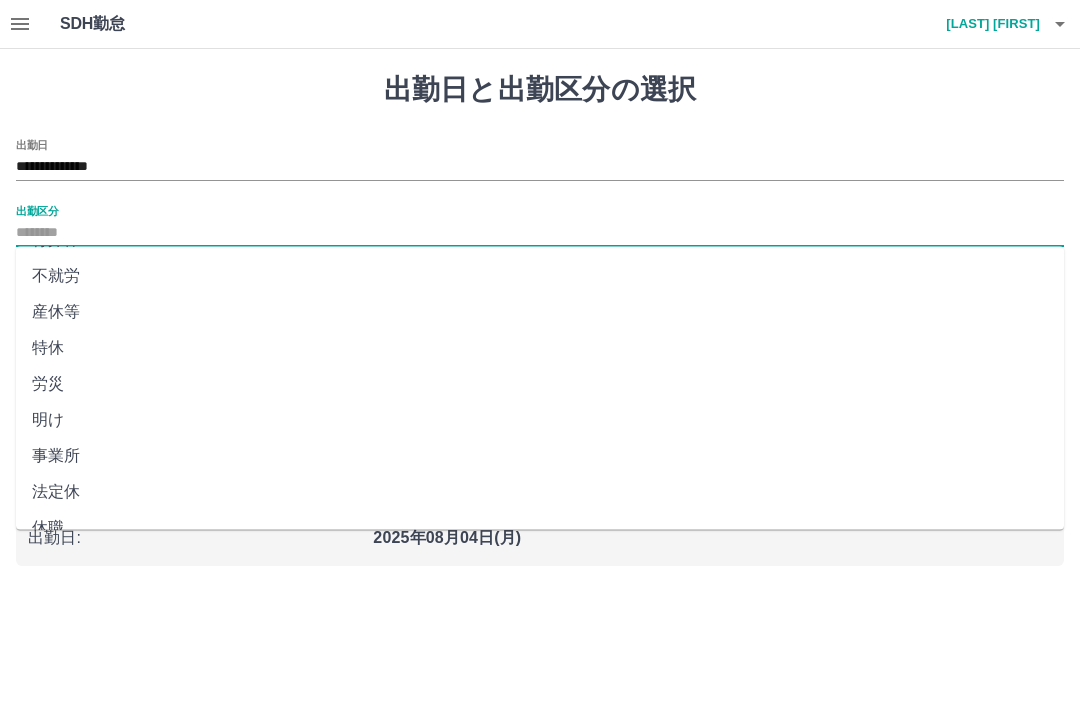 click on "法定休" at bounding box center (540, 493) 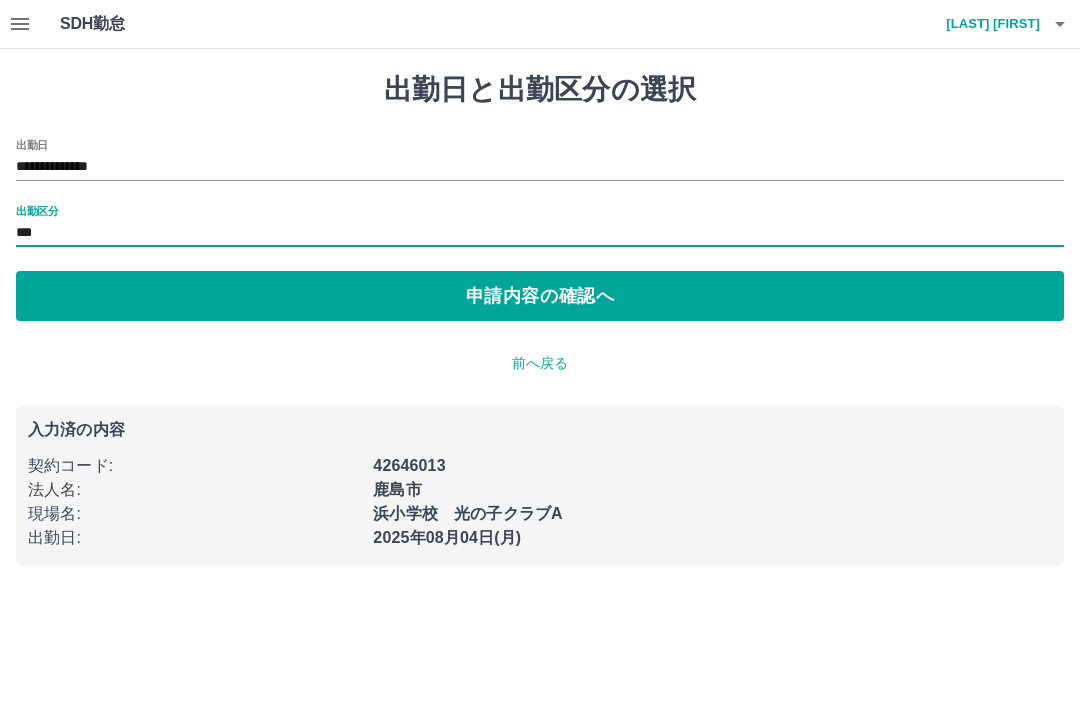click on "申請内容の確認へ" at bounding box center [540, 296] 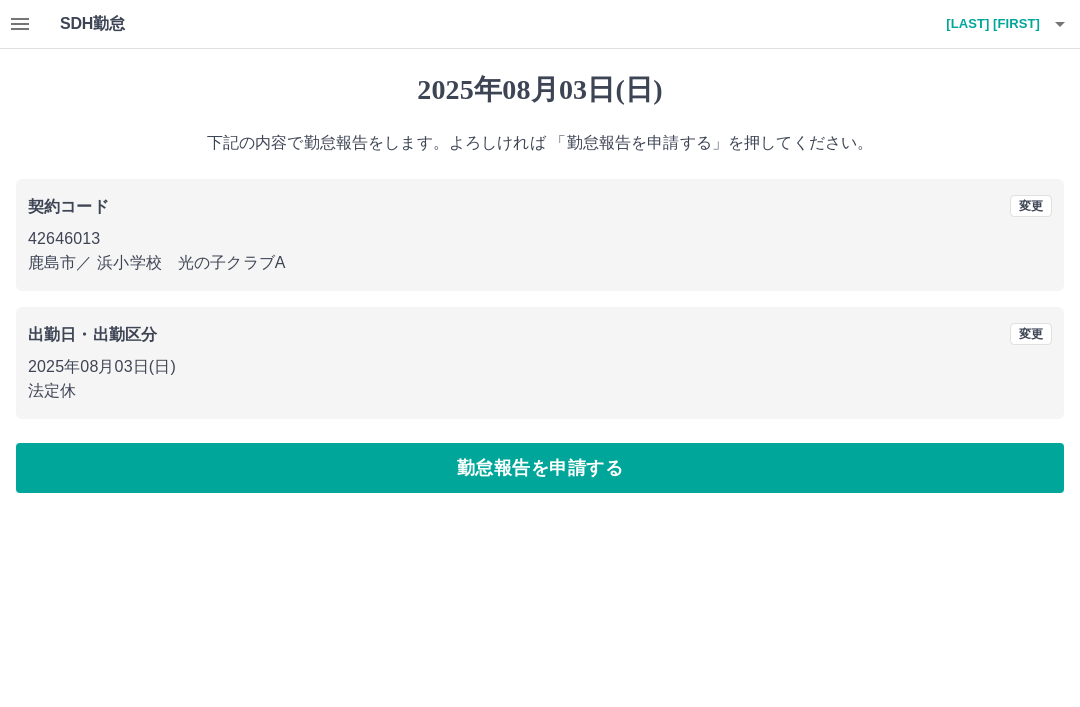 click on "勤怠報告を申請する" at bounding box center (540, 468) 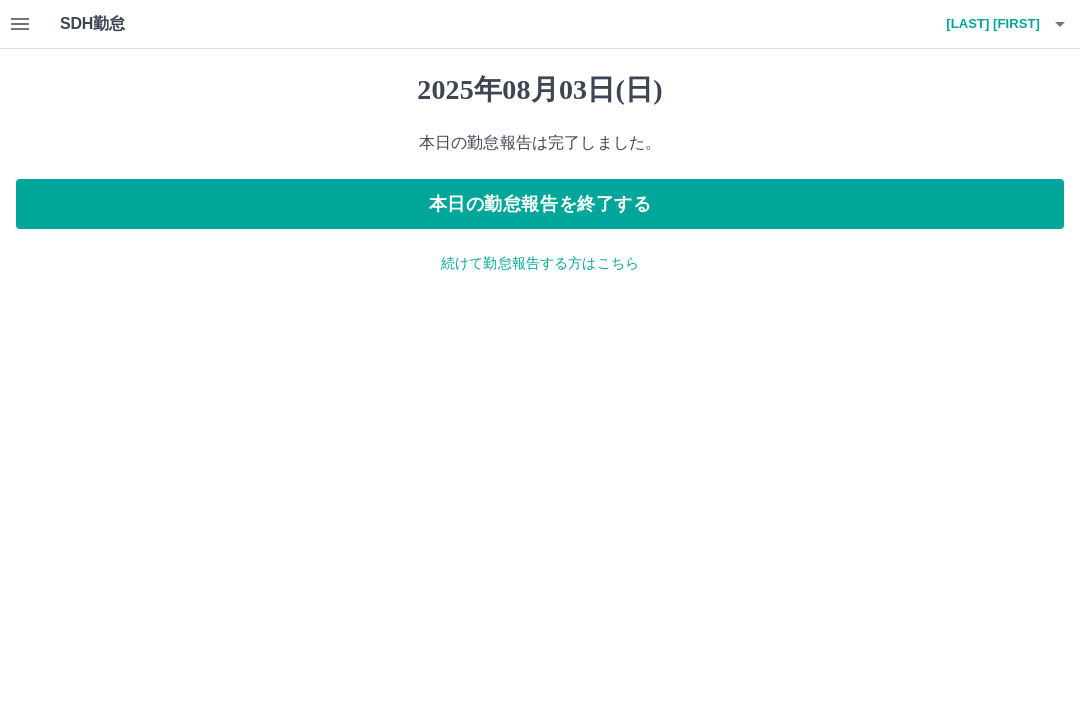 click on "本日の勤怠報告を終了する" at bounding box center (540, 204) 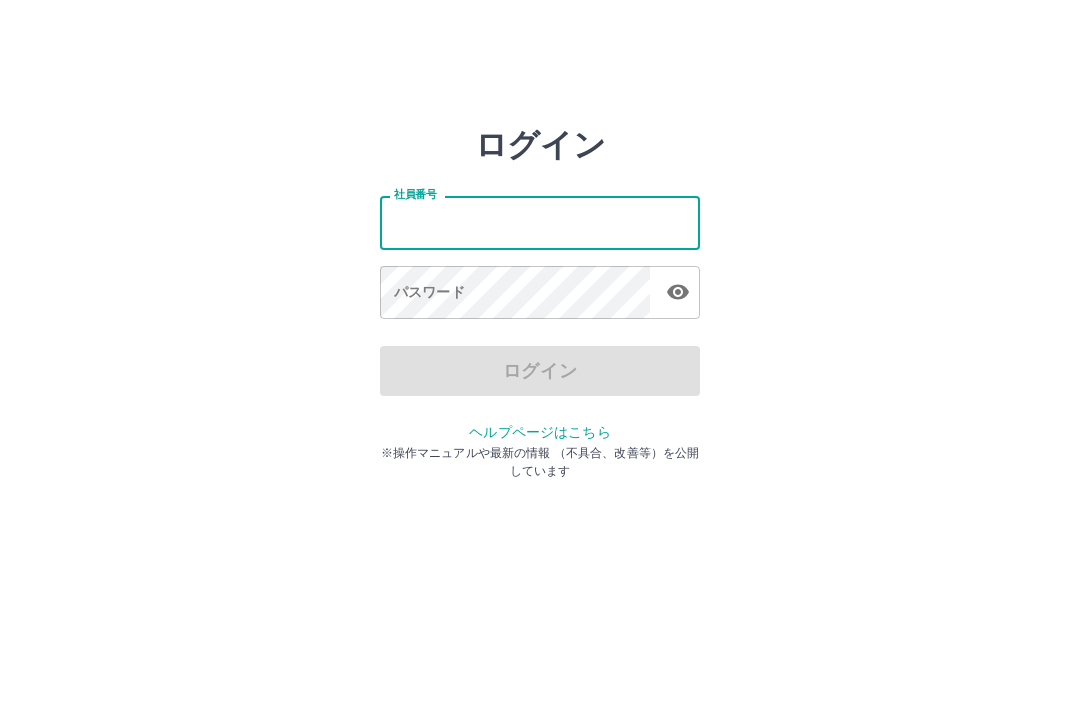scroll, scrollTop: 0, scrollLeft: 0, axis: both 